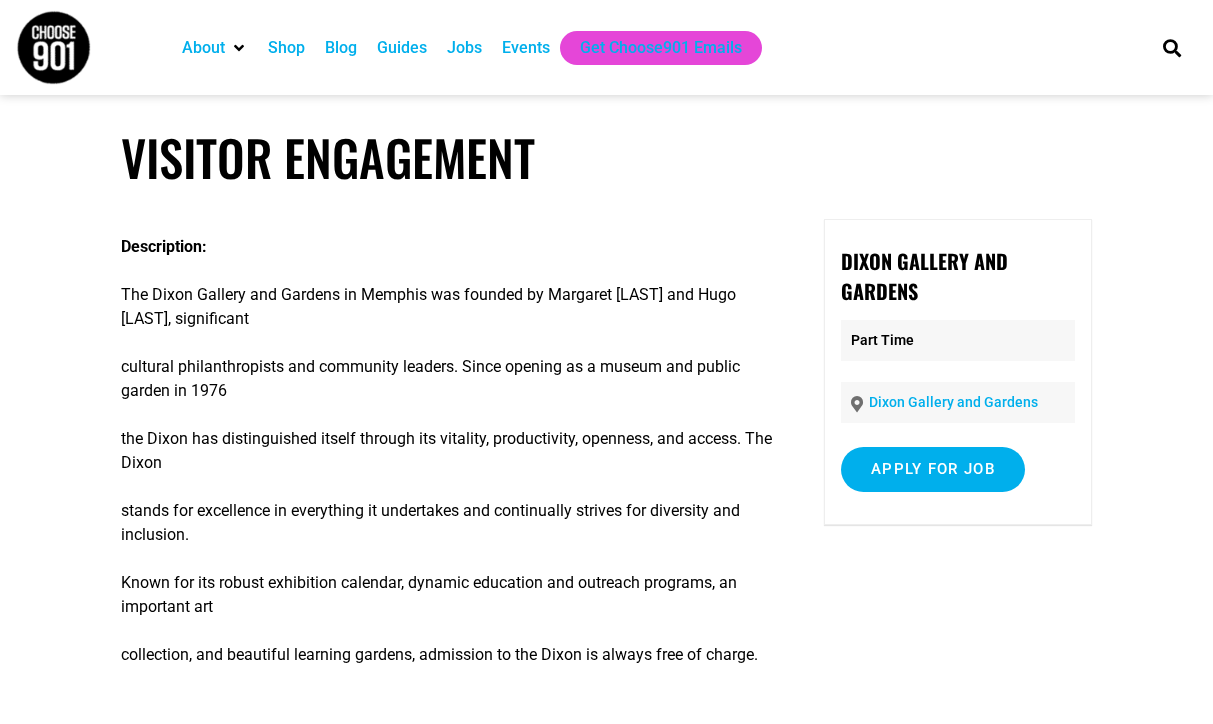 scroll, scrollTop: 0, scrollLeft: 0, axis: both 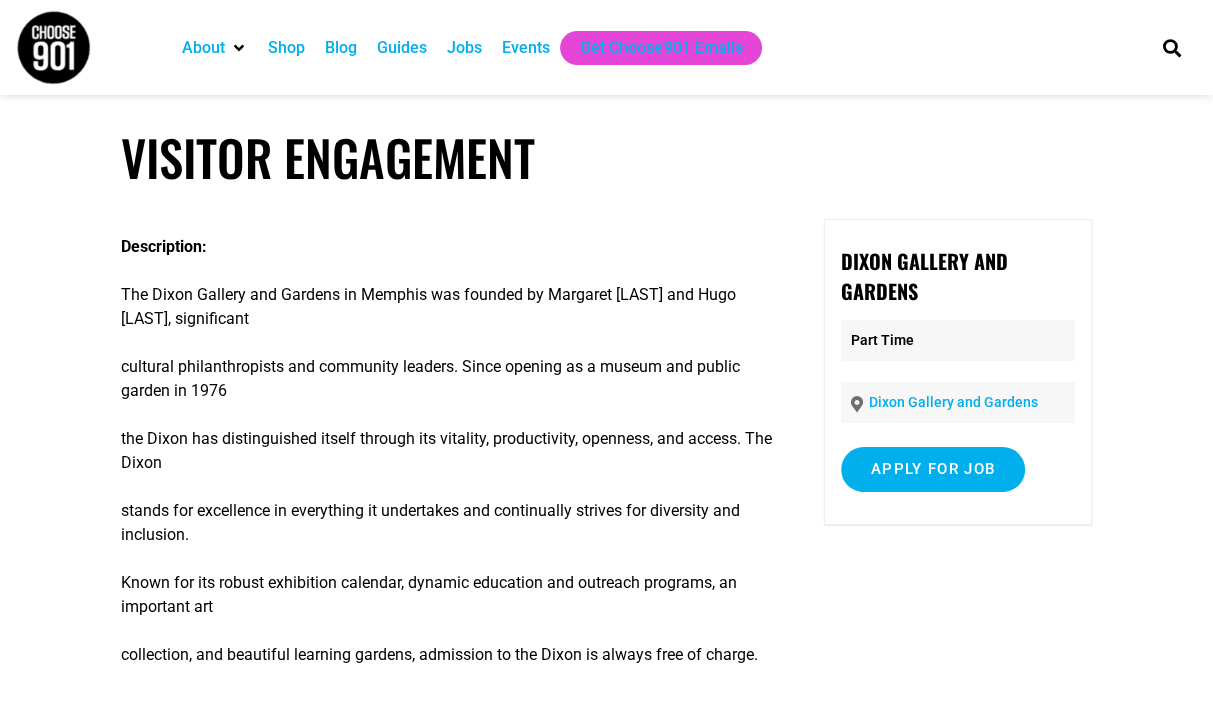 click at bounding box center (53, 47) 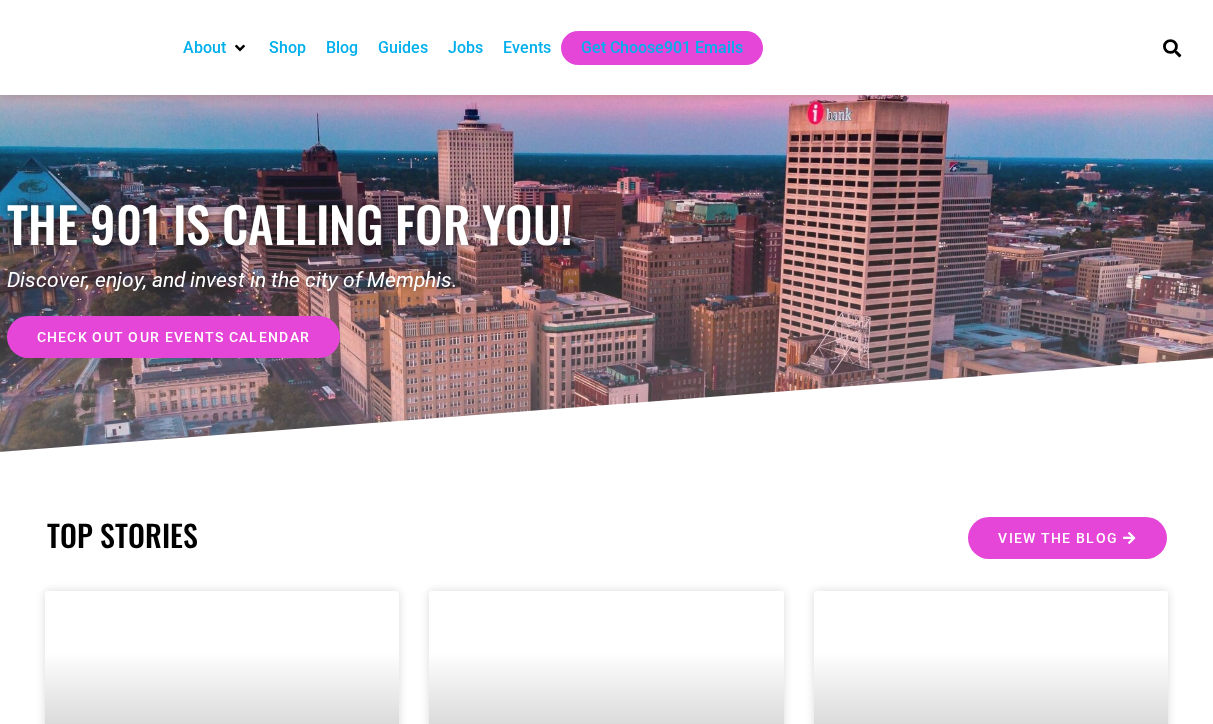 scroll, scrollTop: 0, scrollLeft: 0, axis: both 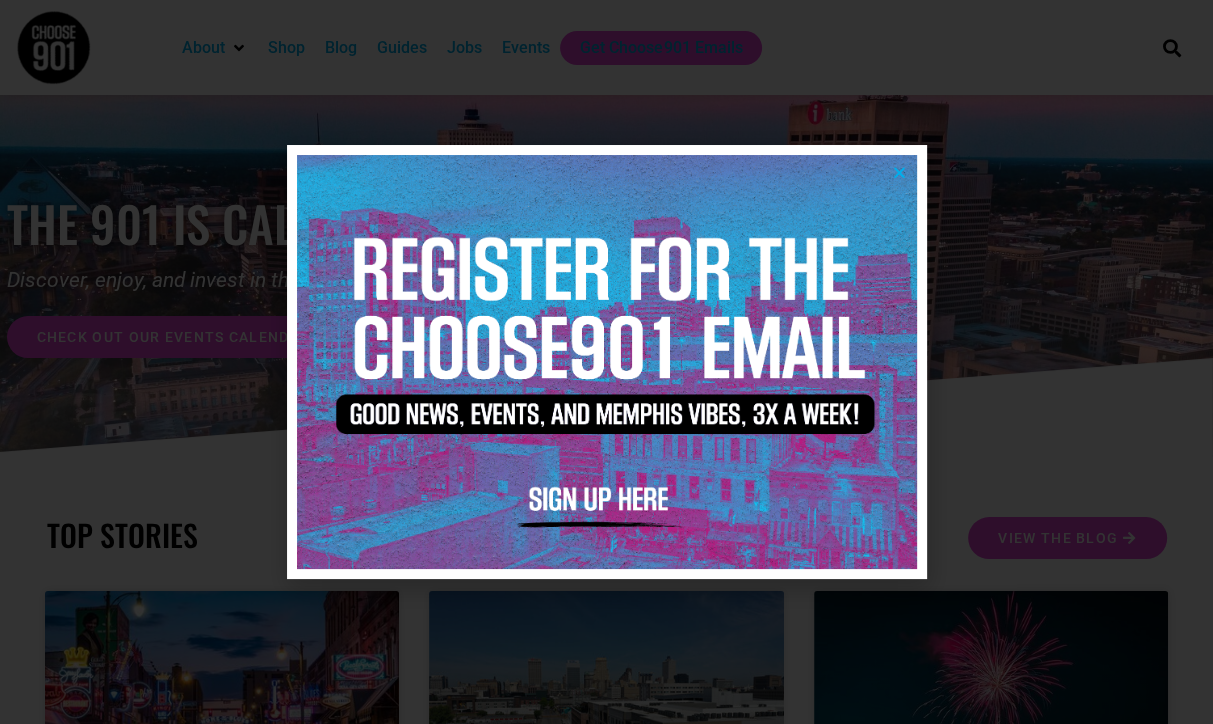 click at bounding box center (899, 172) 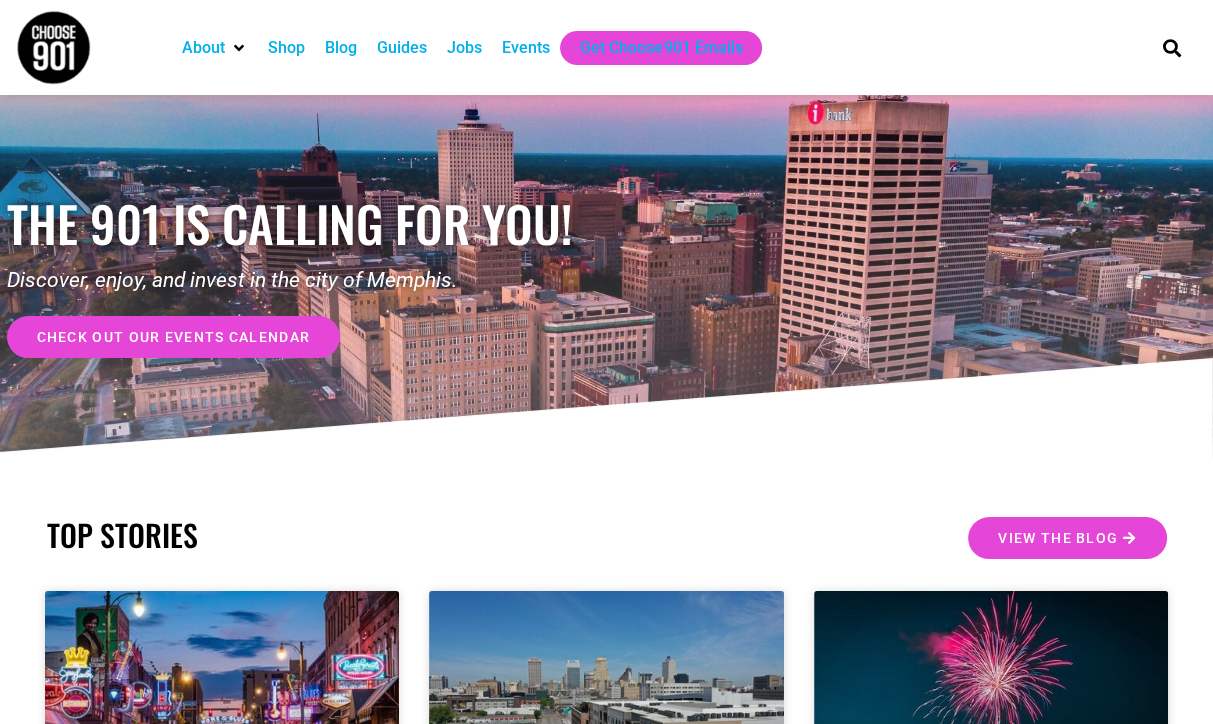 scroll, scrollTop: 632, scrollLeft: 0, axis: vertical 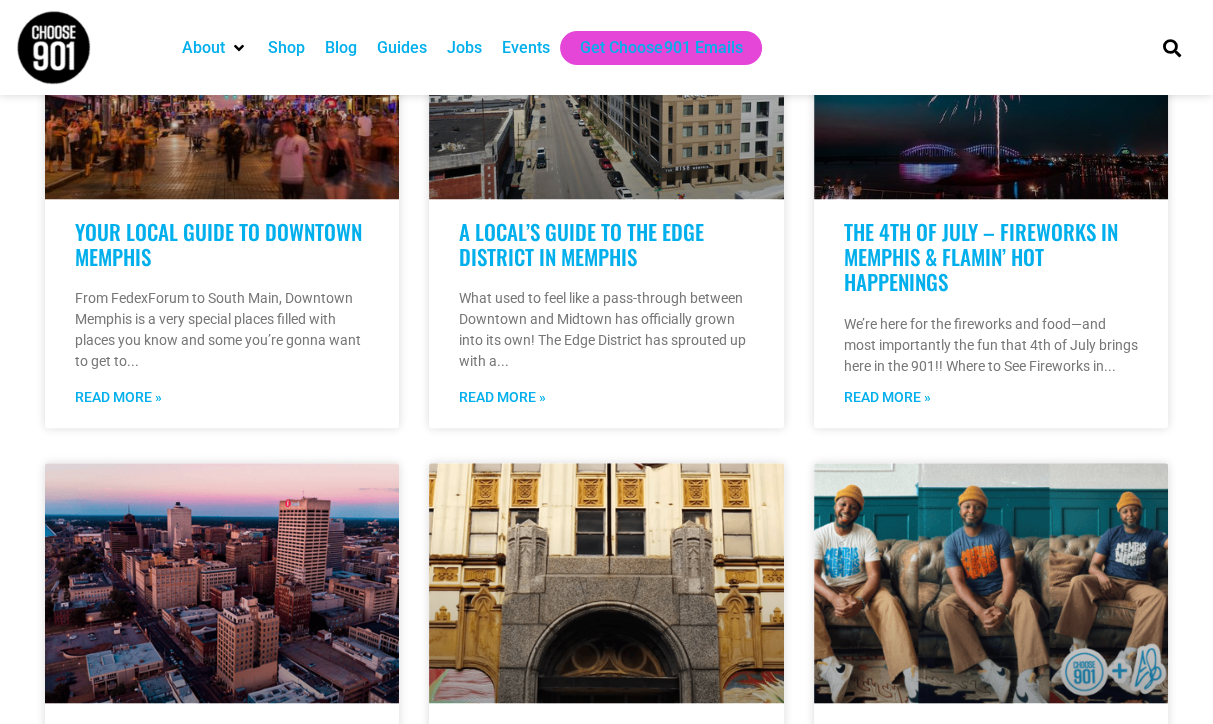 click on "Jobs" at bounding box center [464, 48] 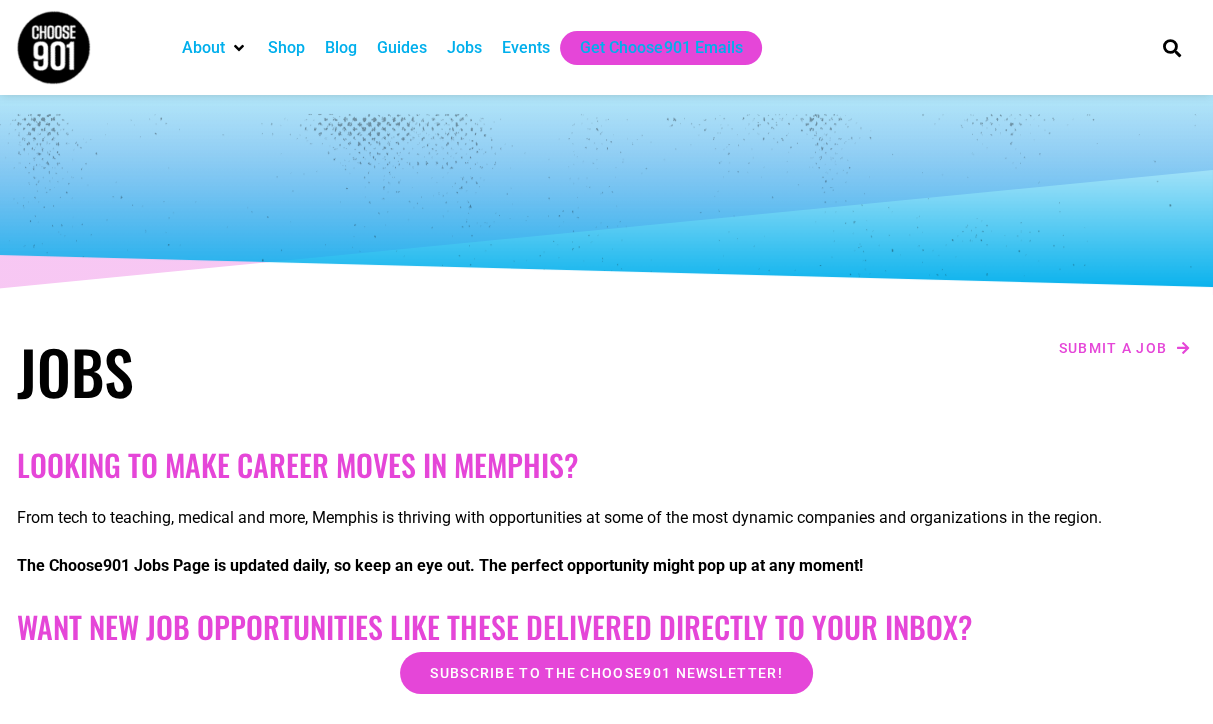 scroll, scrollTop: 0, scrollLeft: 0, axis: both 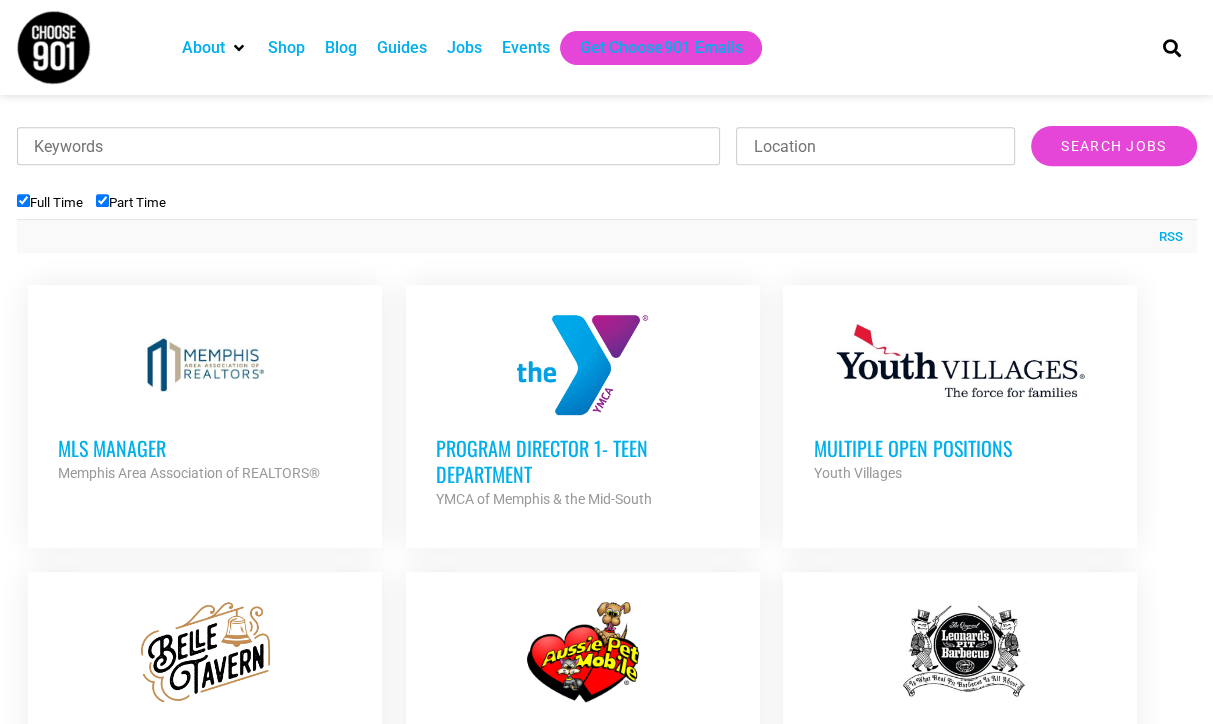 click on "Multiple Open Positions" at bounding box center [960, 448] 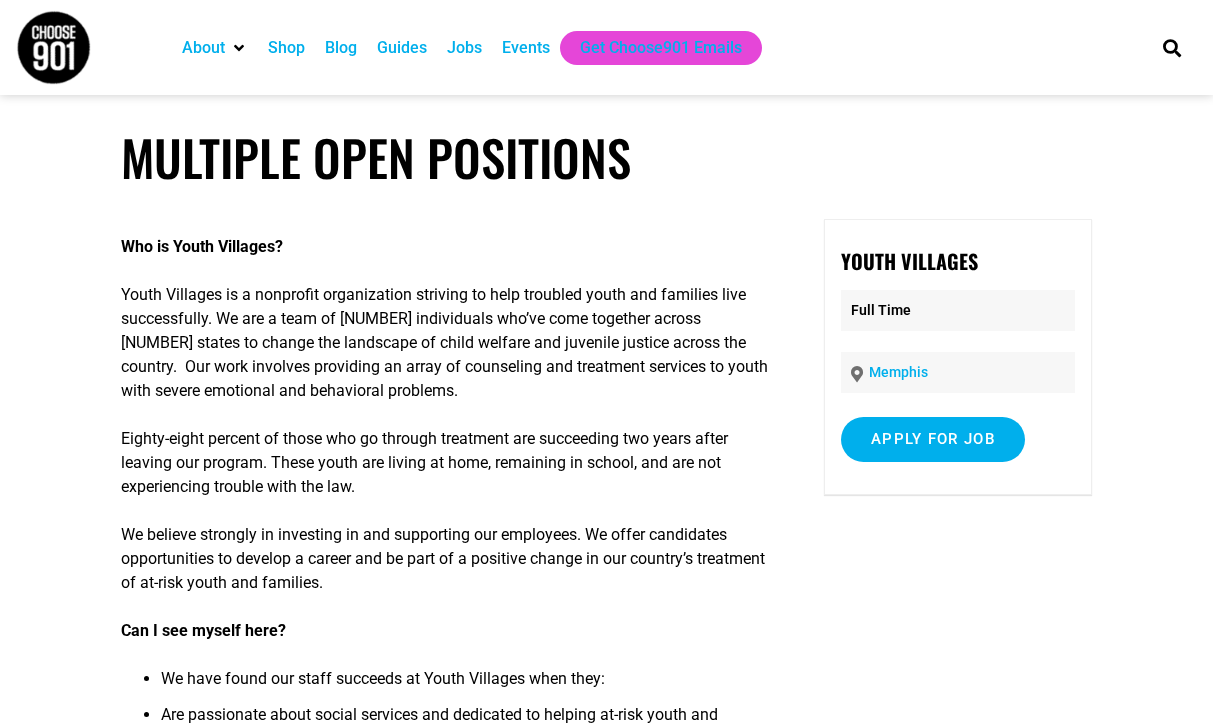scroll, scrollTop: 0, scrollLeft: 0, axis: both 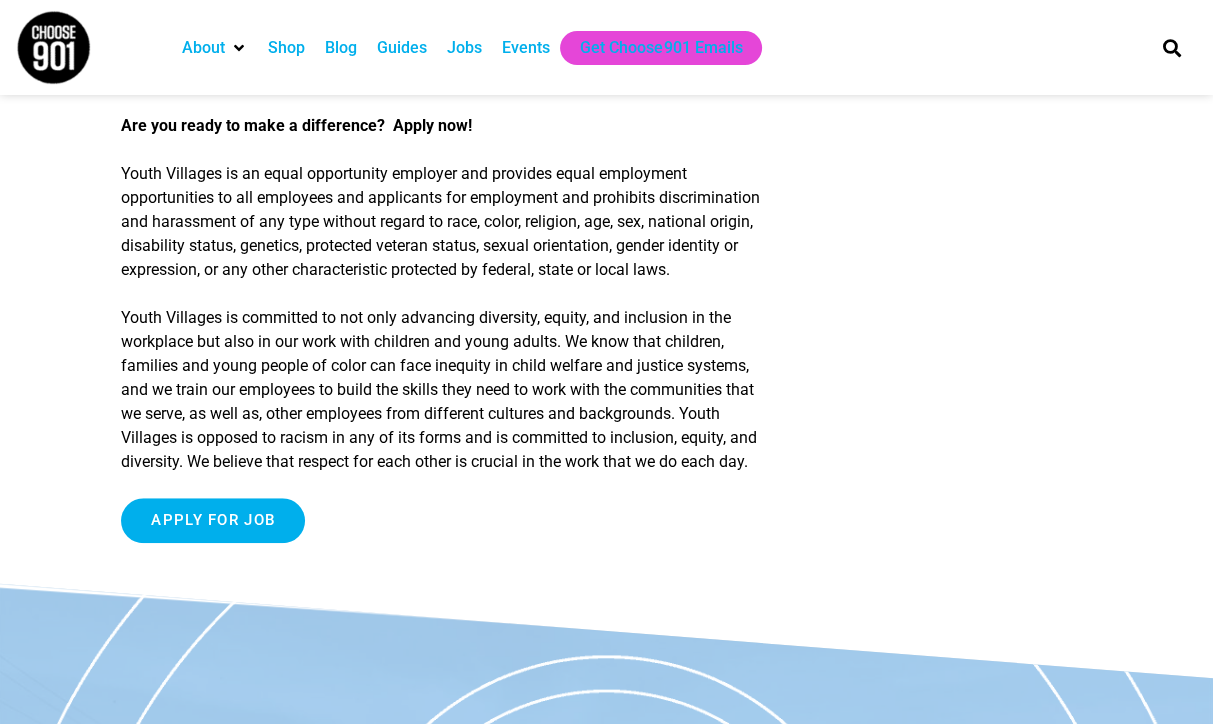click on "Jobs" at bounding box center (464, 48) 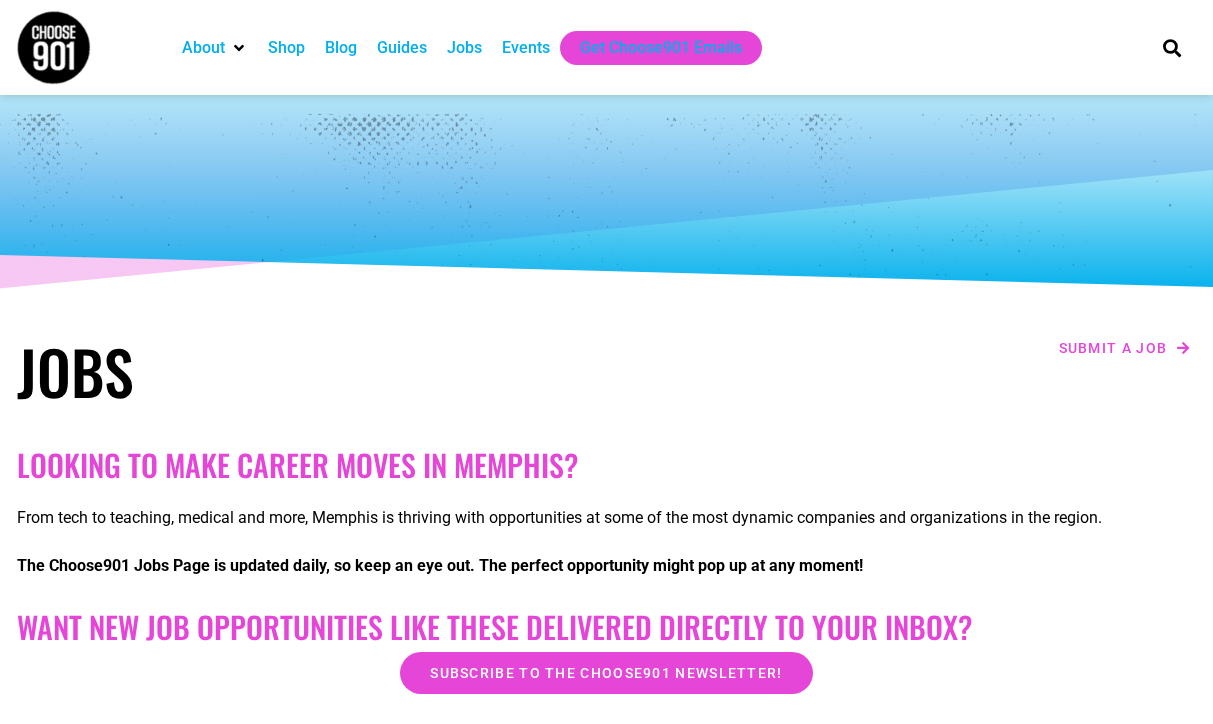 scroll, scrollTop: 0, scrollLeft: 0, axis: both 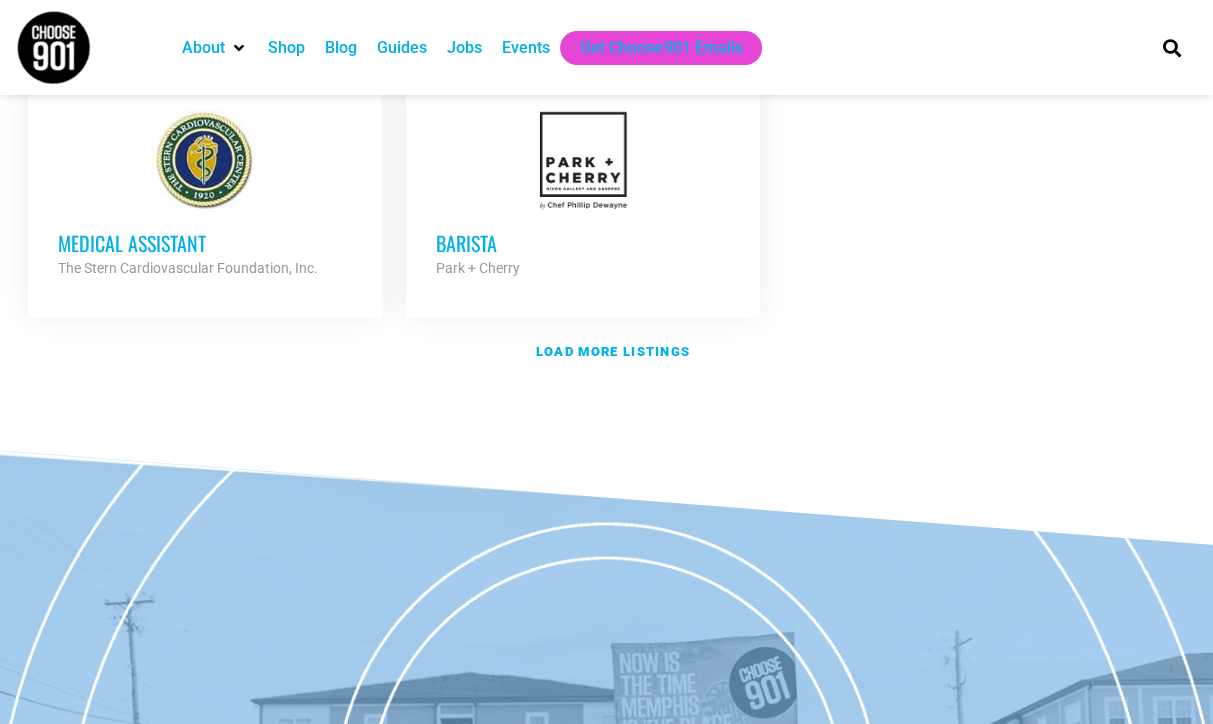 click at bounding box center (583, 160) 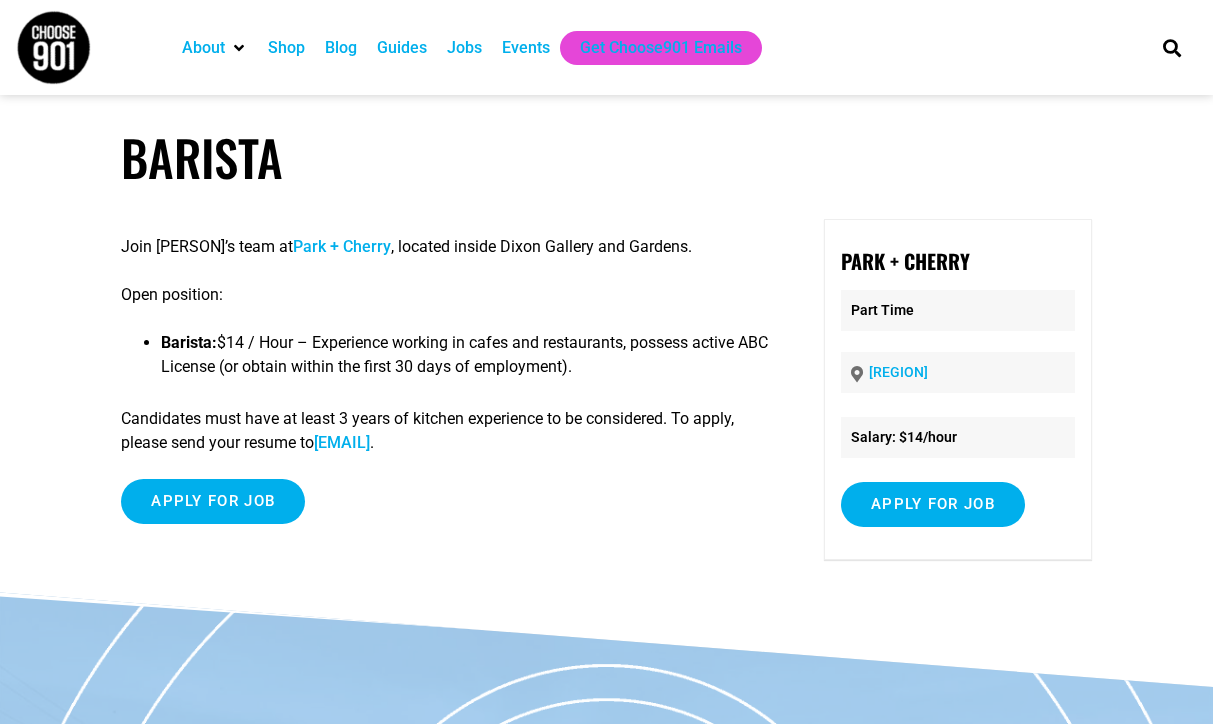 scroll, scrollTop: 0, scrollLeft: 0, axis: both 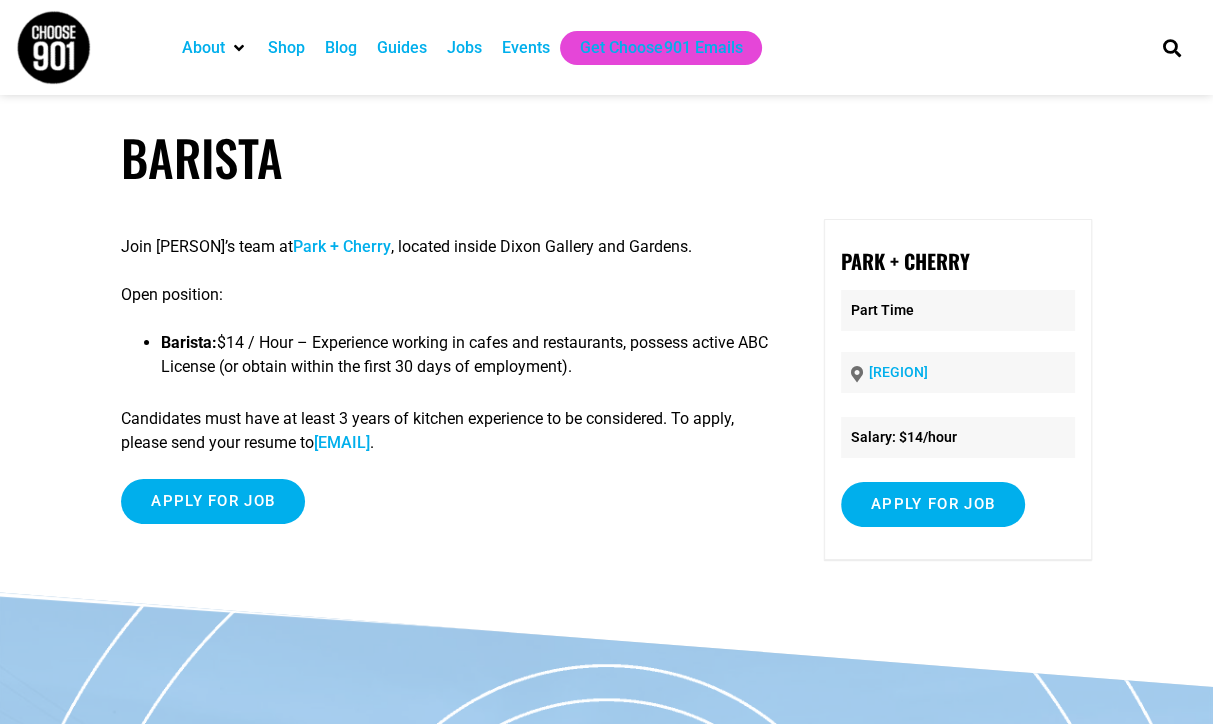 click on "[EMAIL]" at bounding box center [342, 442] 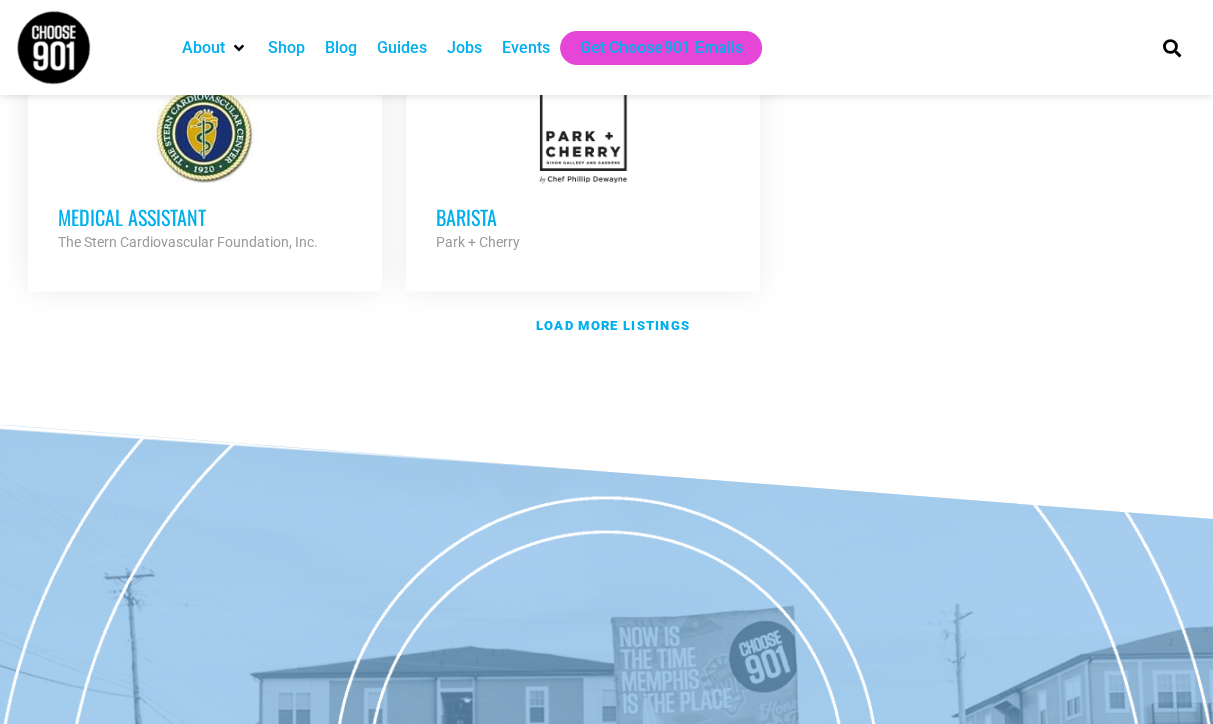 scroll, scrollTop: 0, scrollLeft: 0, axis: both 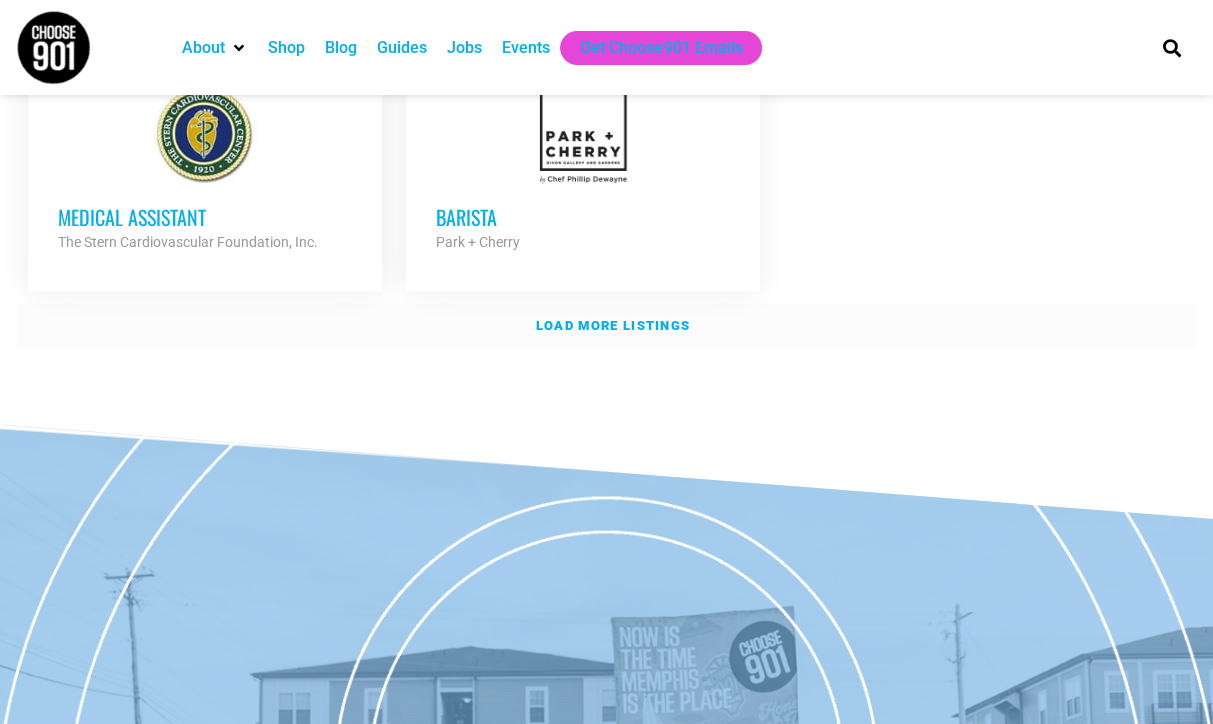 click on "Load more listings" at bounding box center (613, 325) 